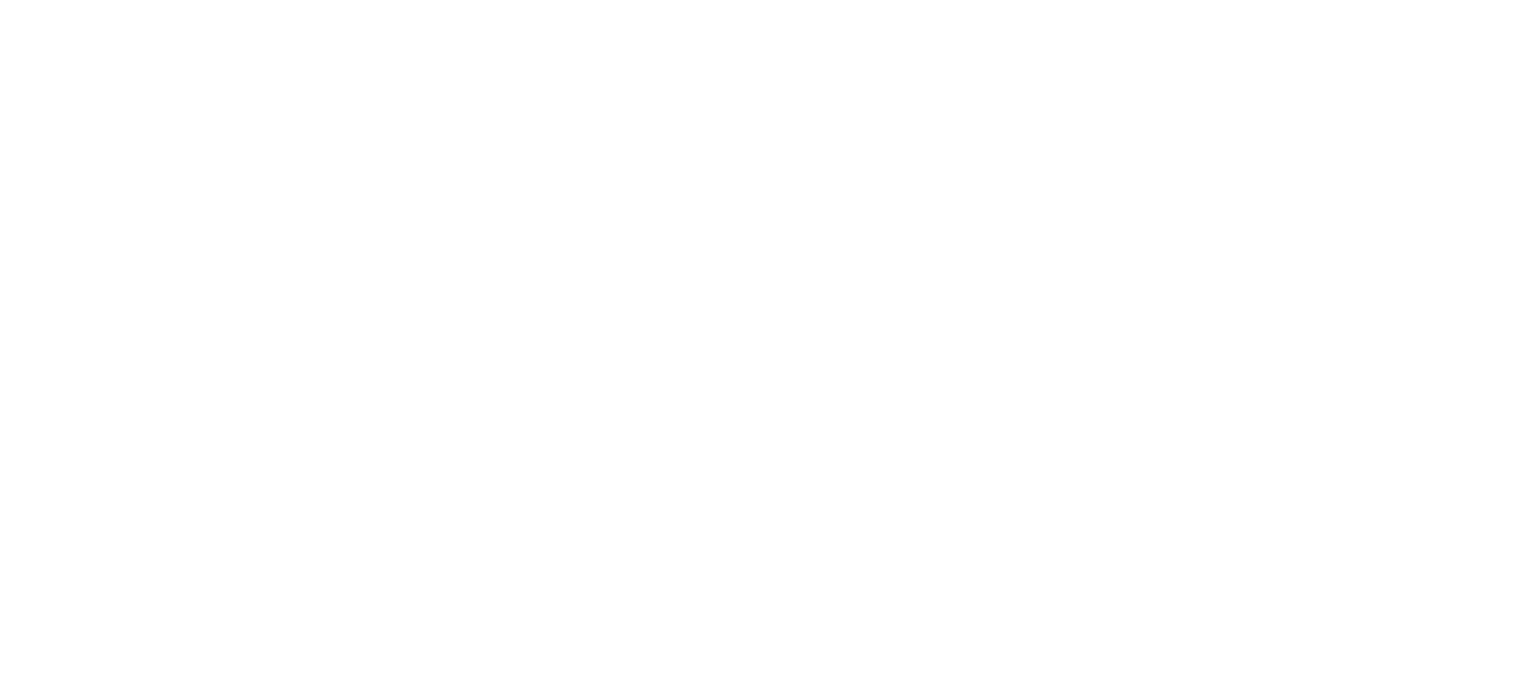 scroll, scrollTop: 0, scrollLeft: 0, axis: both 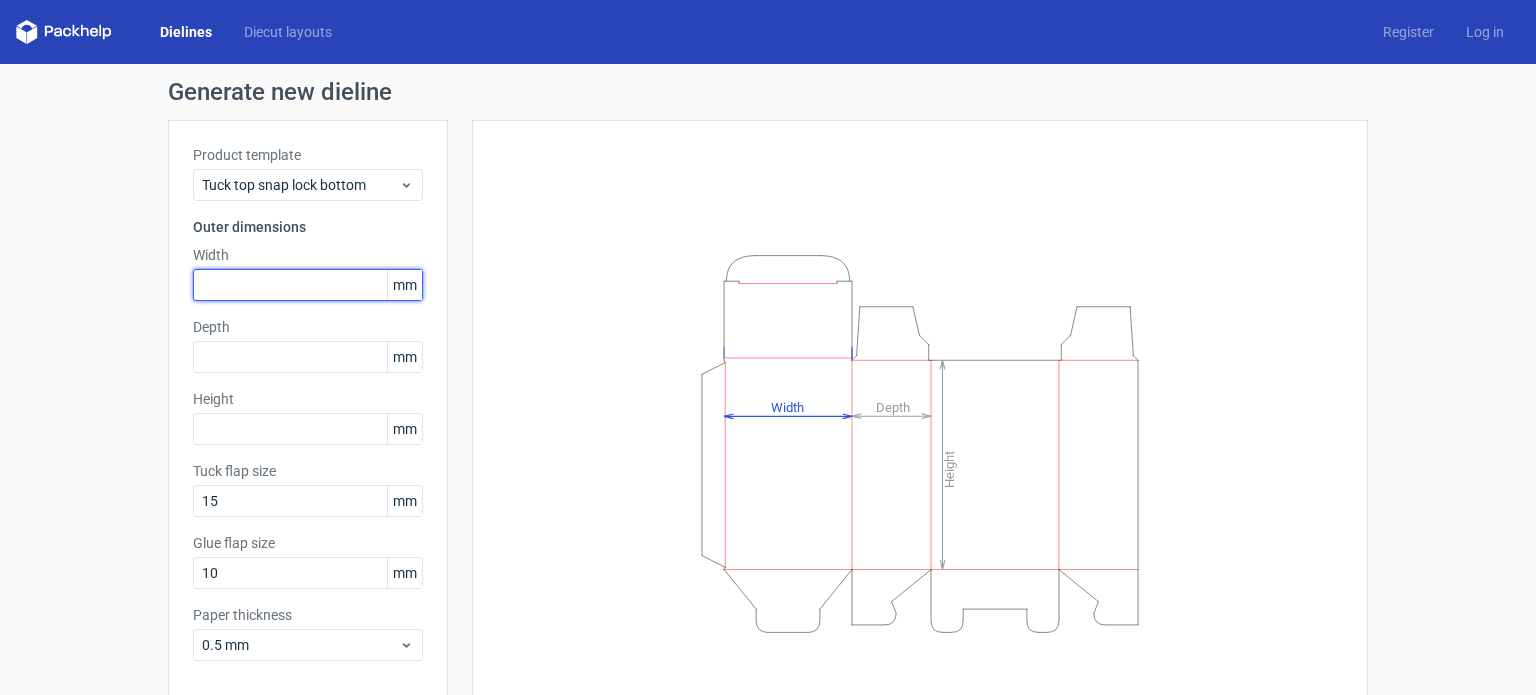 click at bounding box center [308, 285] 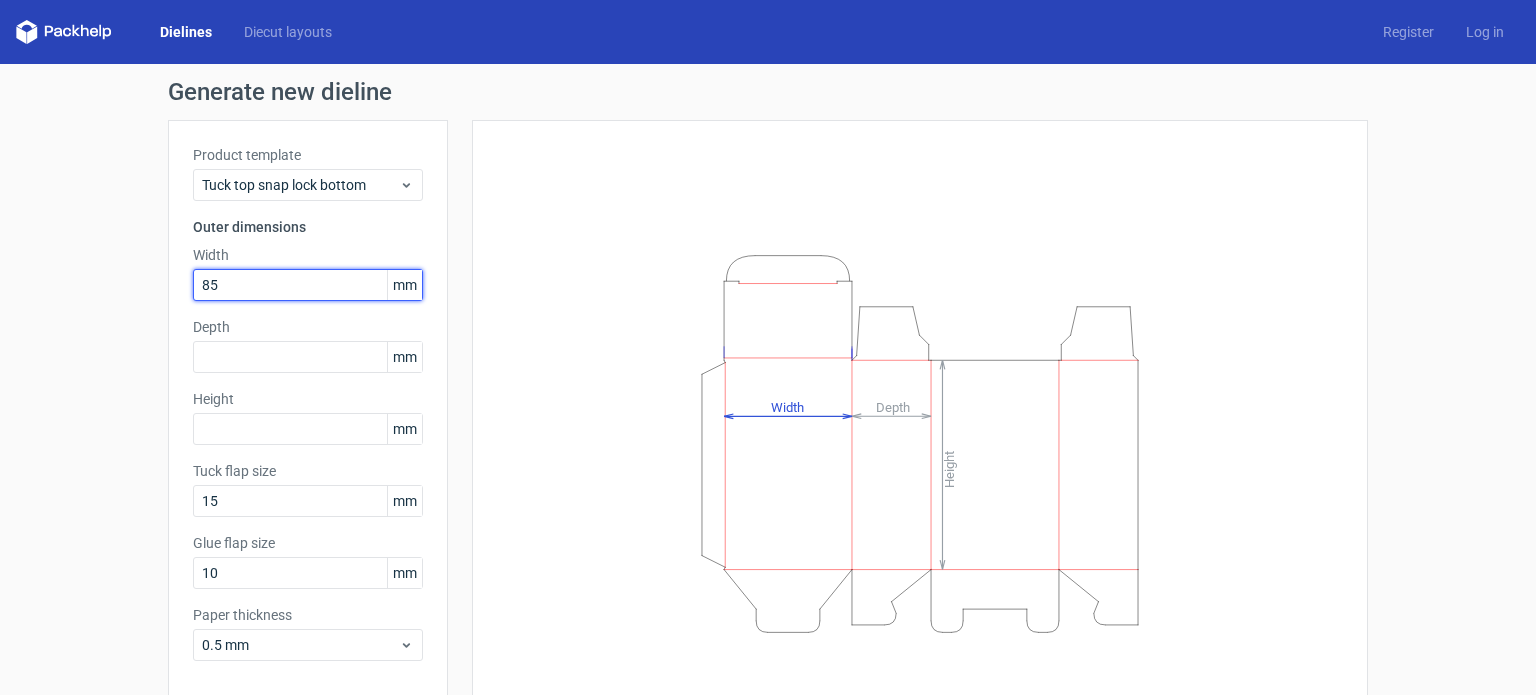 type on "85" 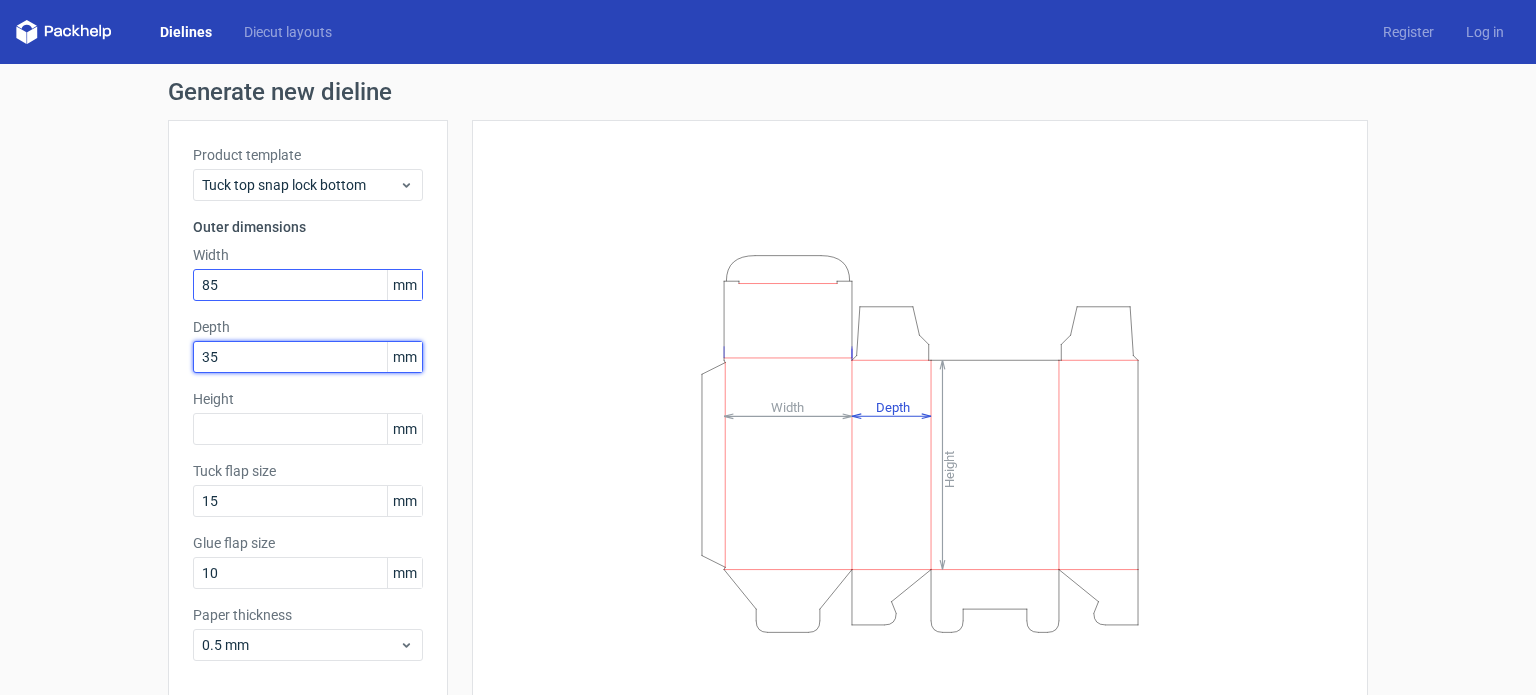 type on "35" 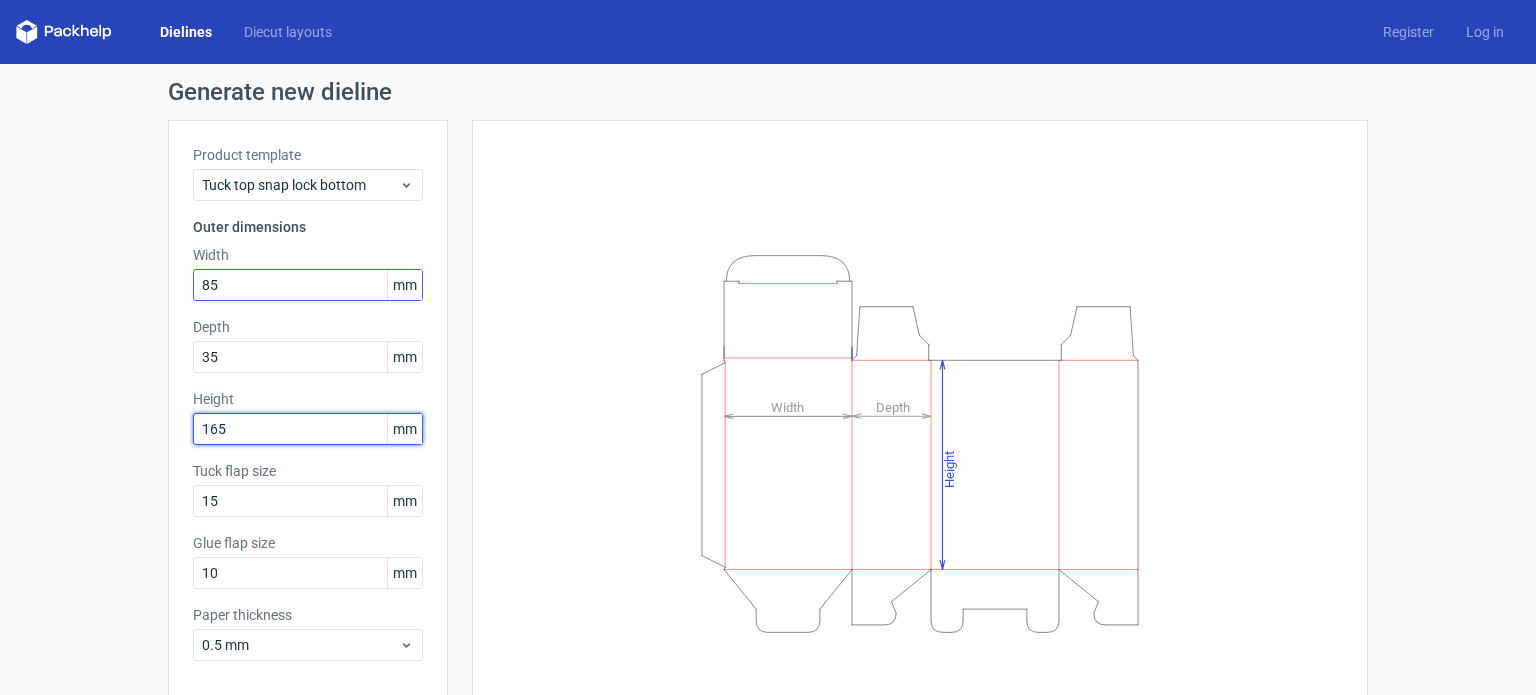 type on "165" 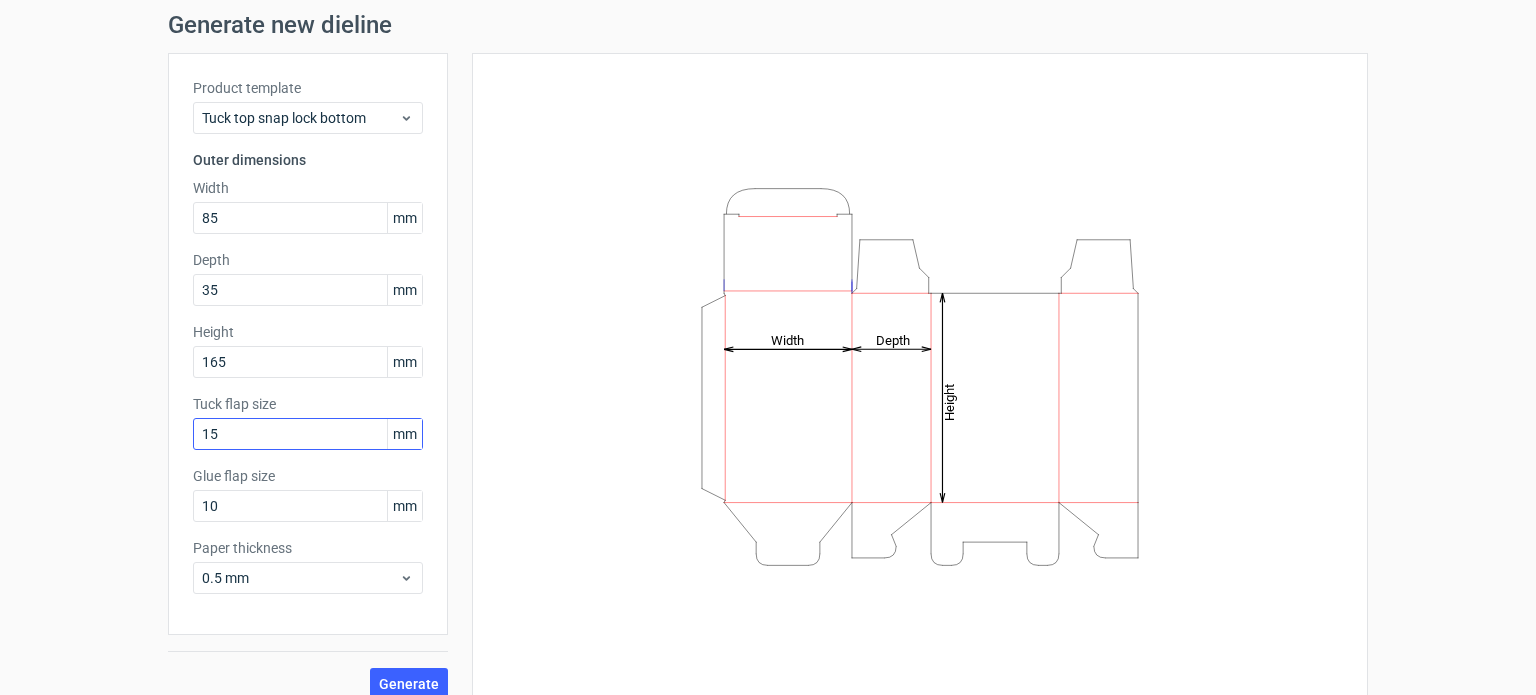 scroll, scrollTop: 87, scrollLeft: 0, axis: vertical 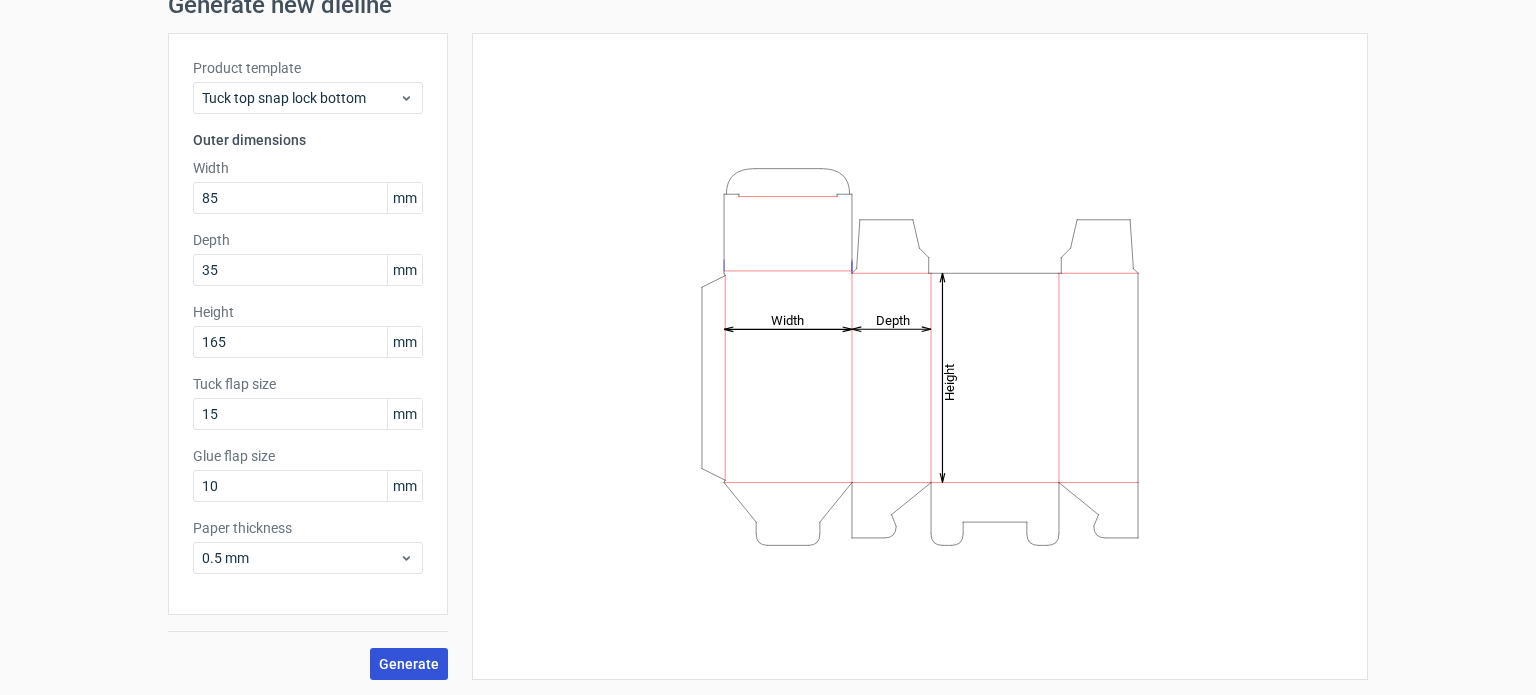 click on "Generate" at bounding box center [409, 664] 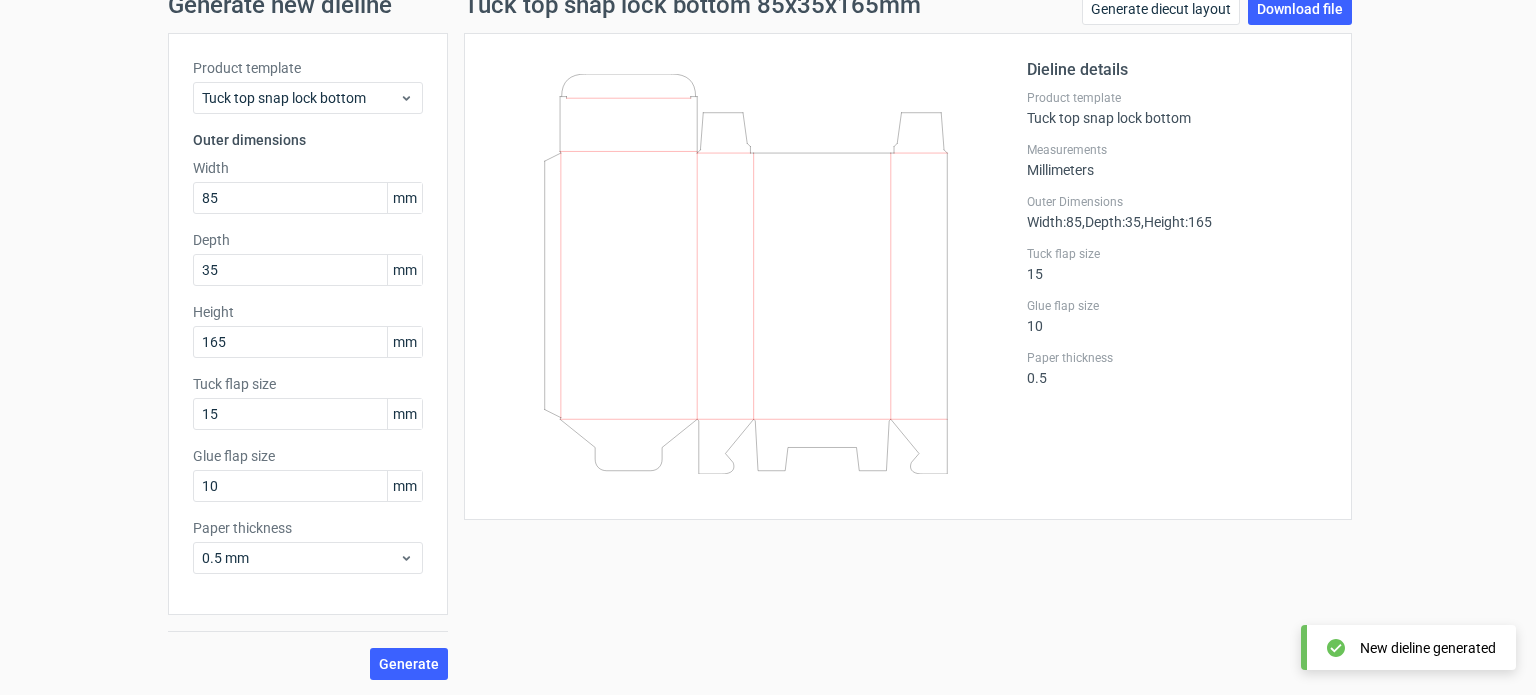 scroll, scrollTop: 0, scrollLeft: 0, axis: both 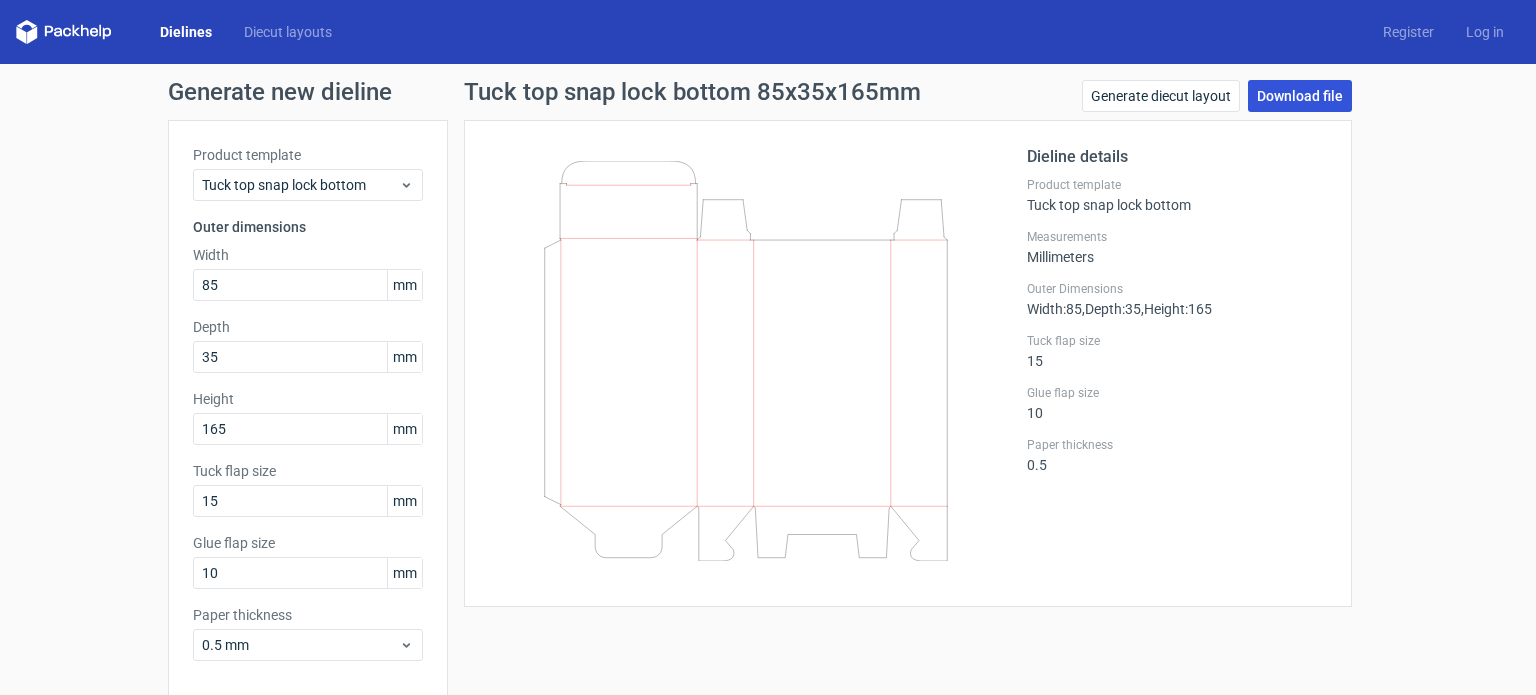 click on "Download file" at bounding box center [1300, 96] 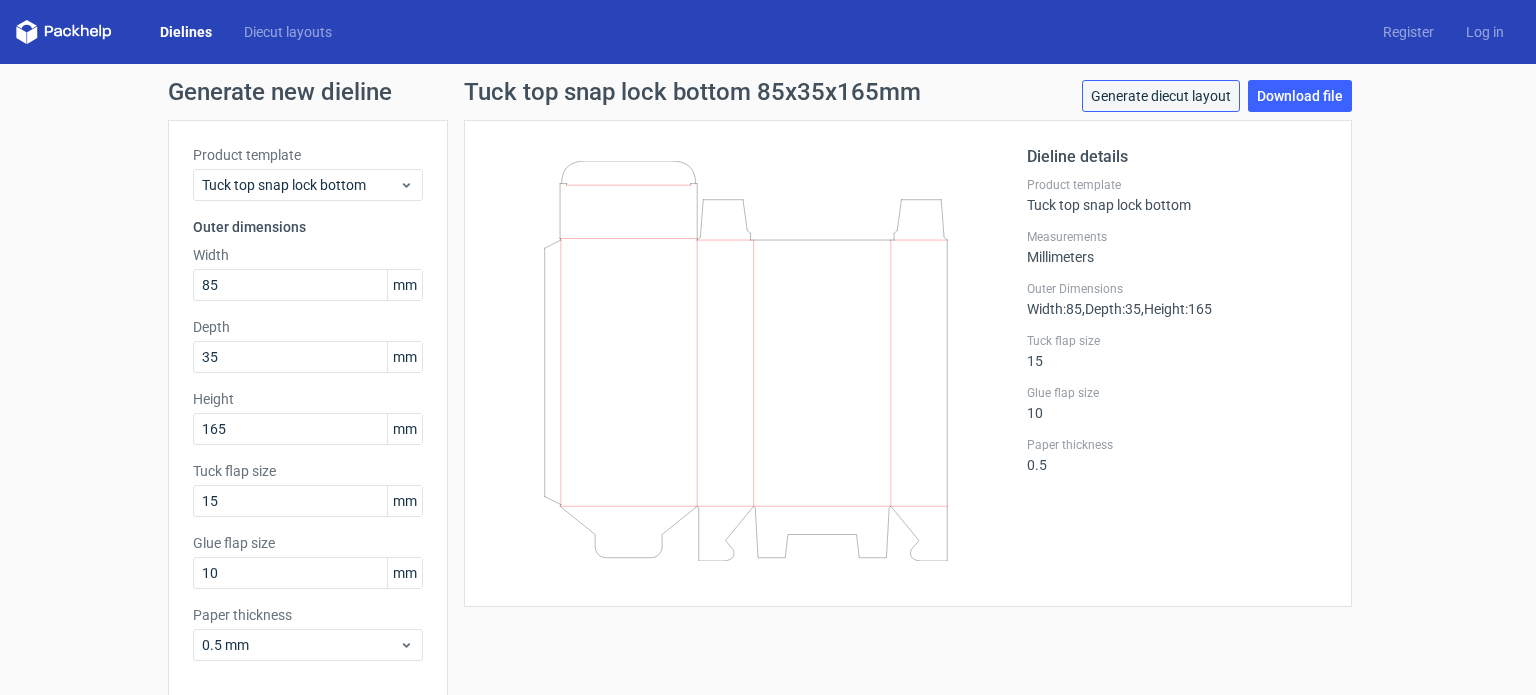click on "Generate diecut layout" at bounding box center [1161, 96] 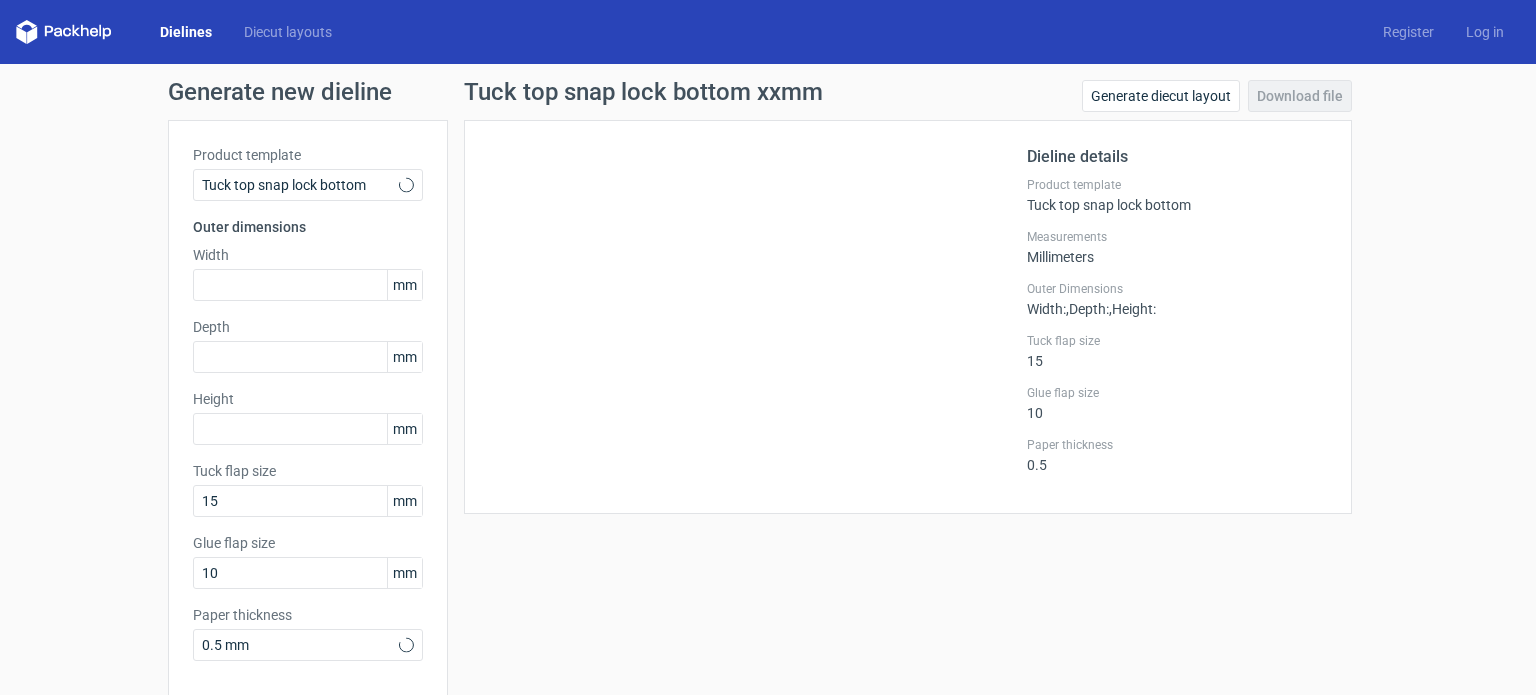 scroll, scrollTop: 0, scrollLeft: 0, axis: both 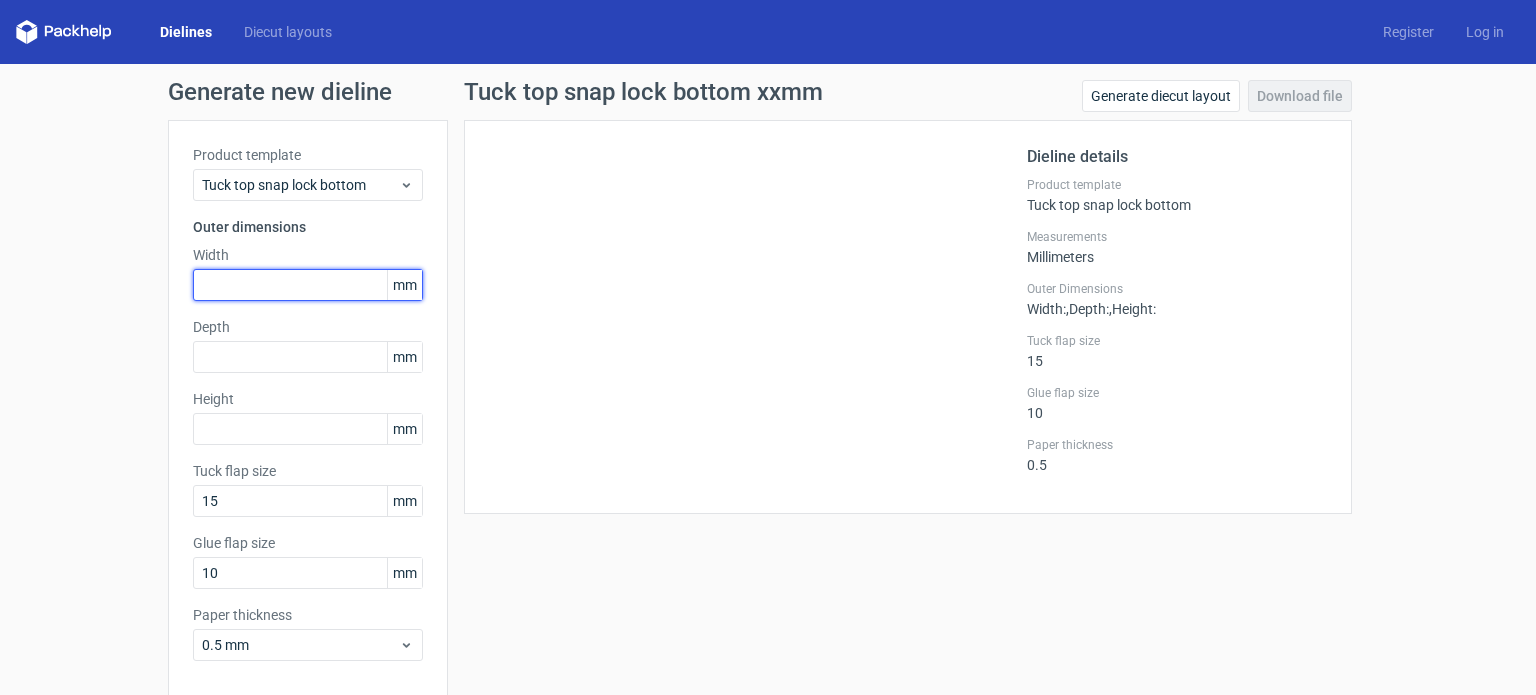 click at bounding box center [308, 285] 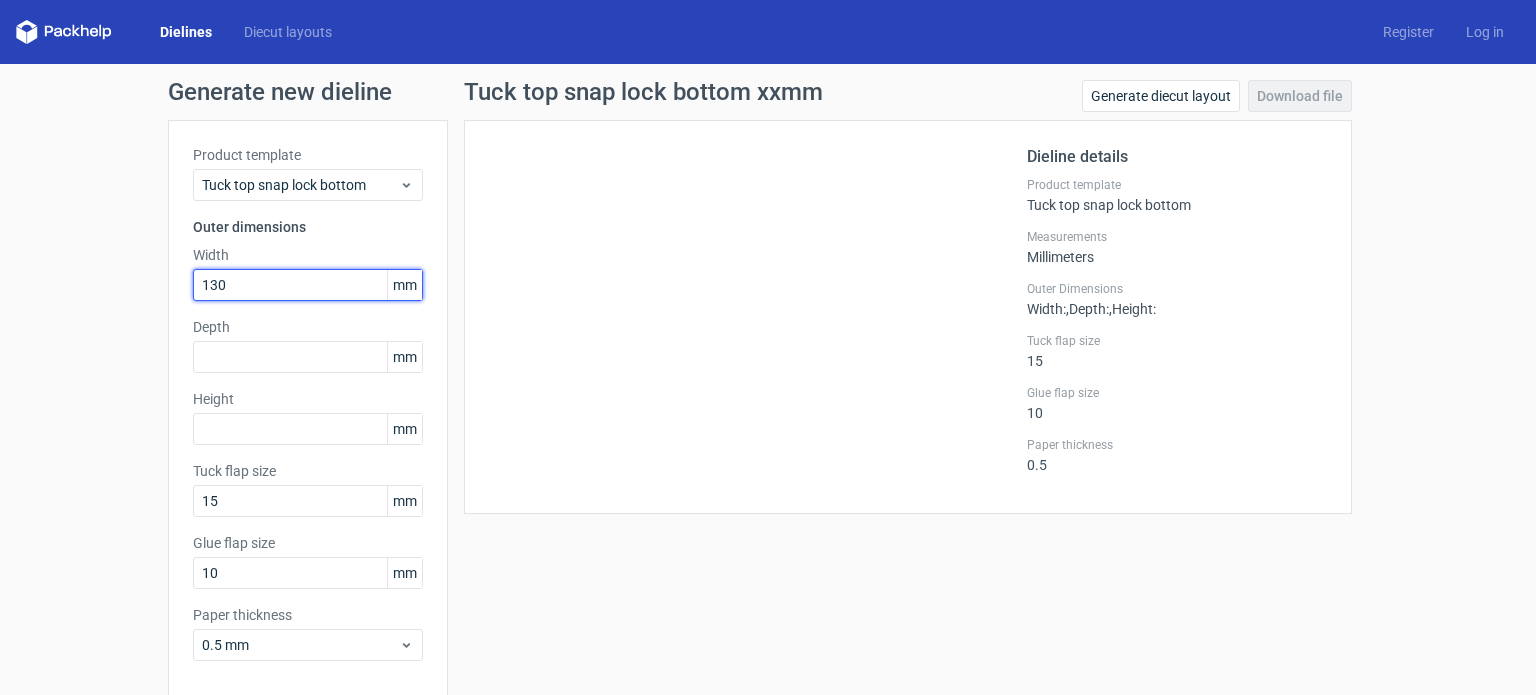 type on "130" 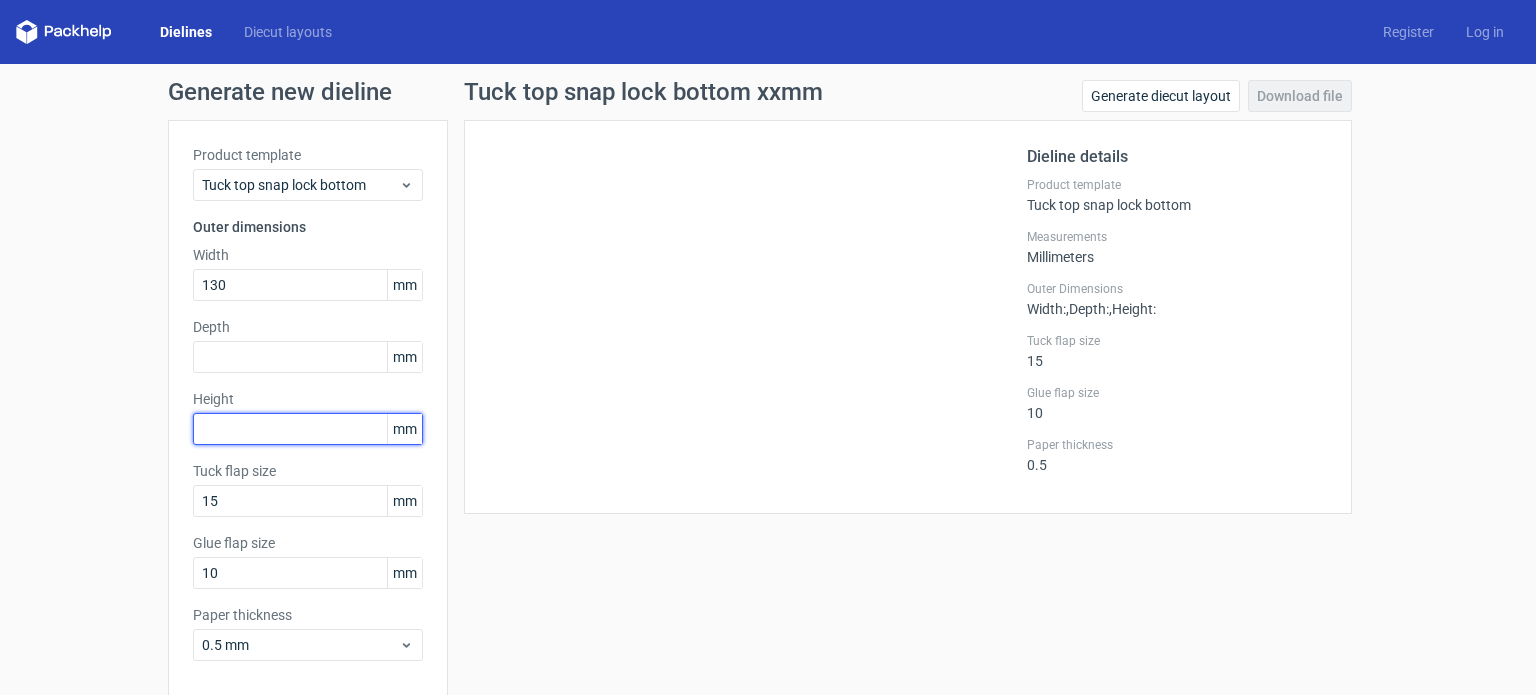 click at bounding box center [308, 429] 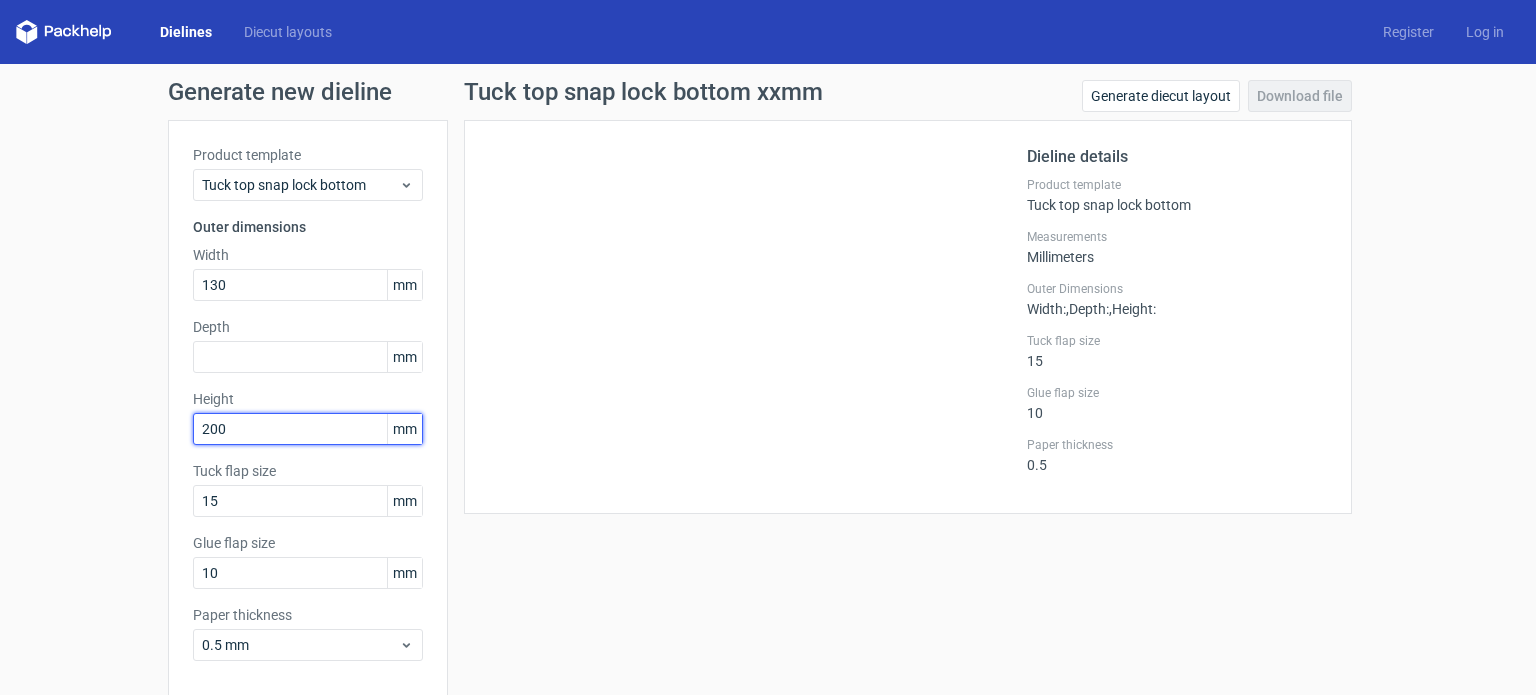 type on "200" 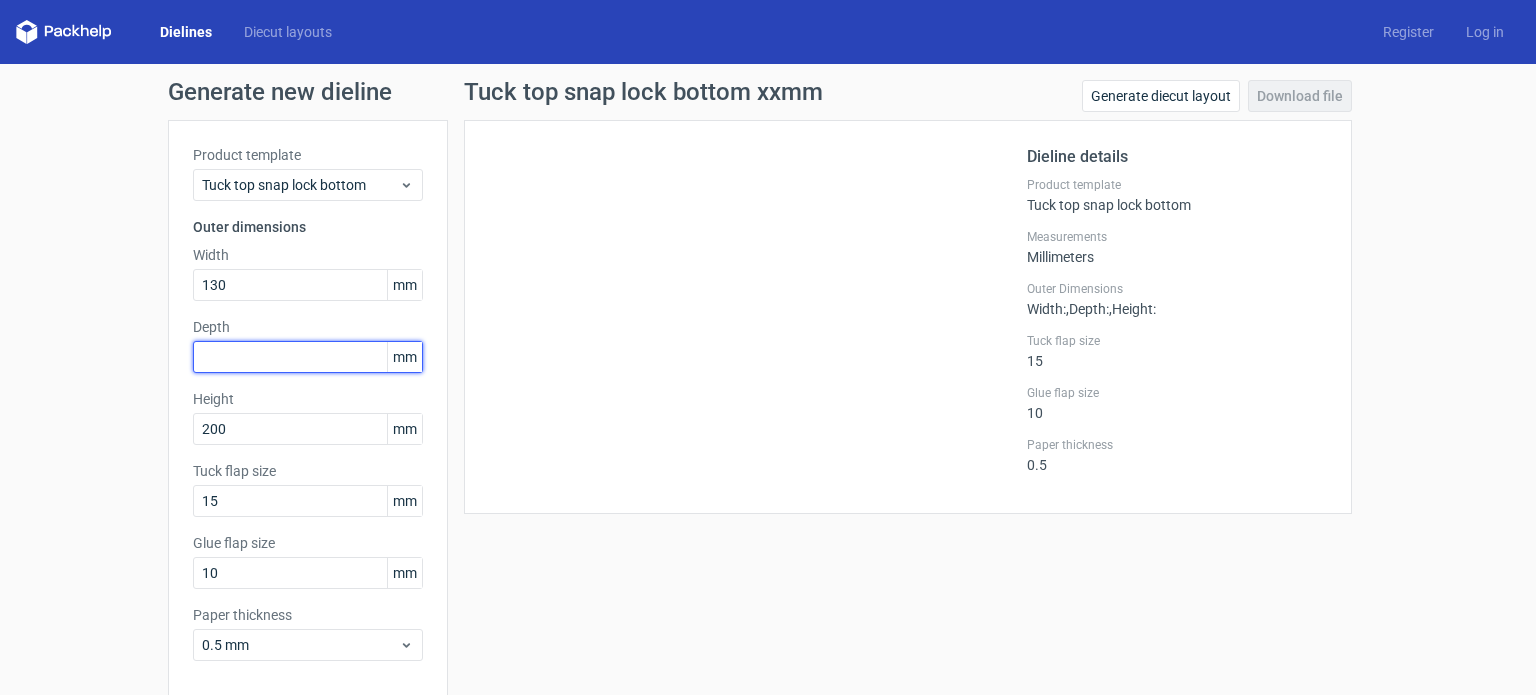 click at bounding box center (308, 357) 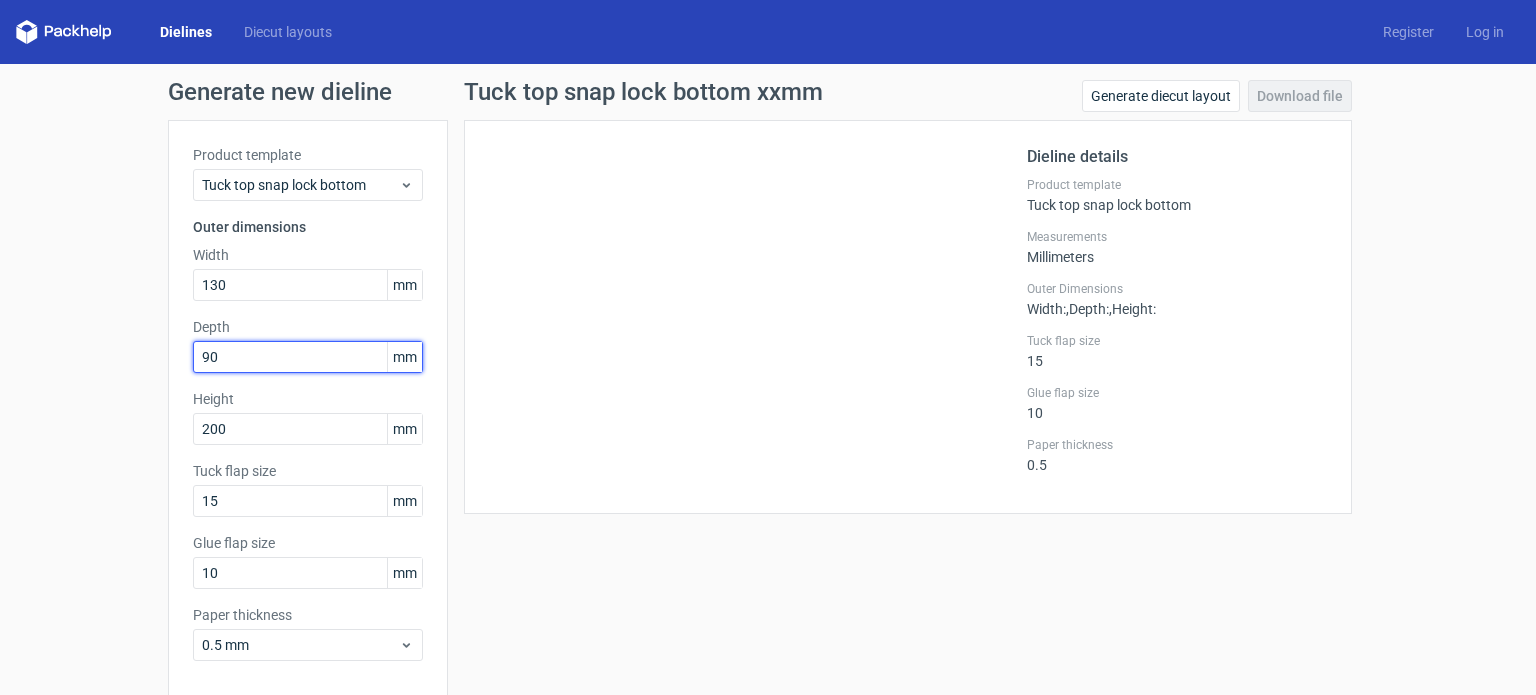 type on "90" 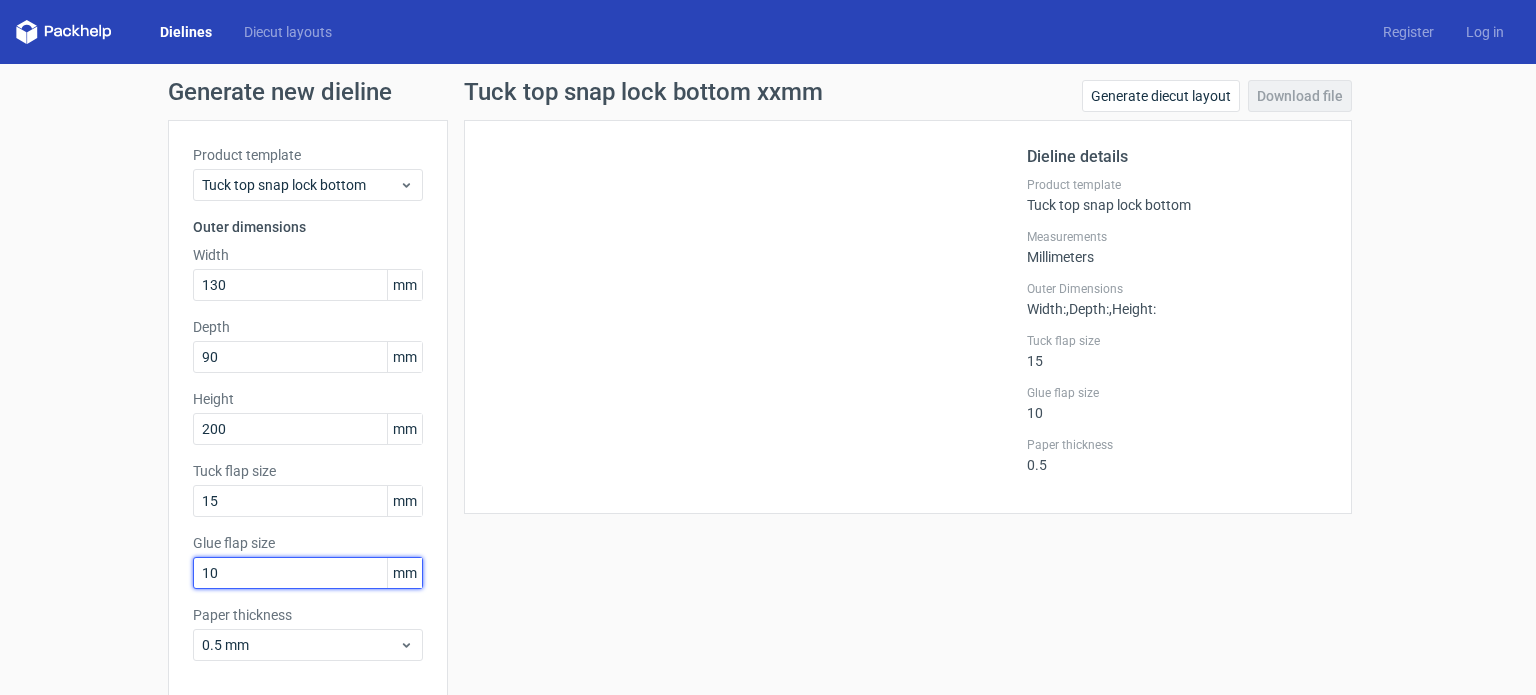 drag, startPoint x: 250, startPoint y: 568, endPoint x: 32, endPoint y: 570, distance: 218.00917 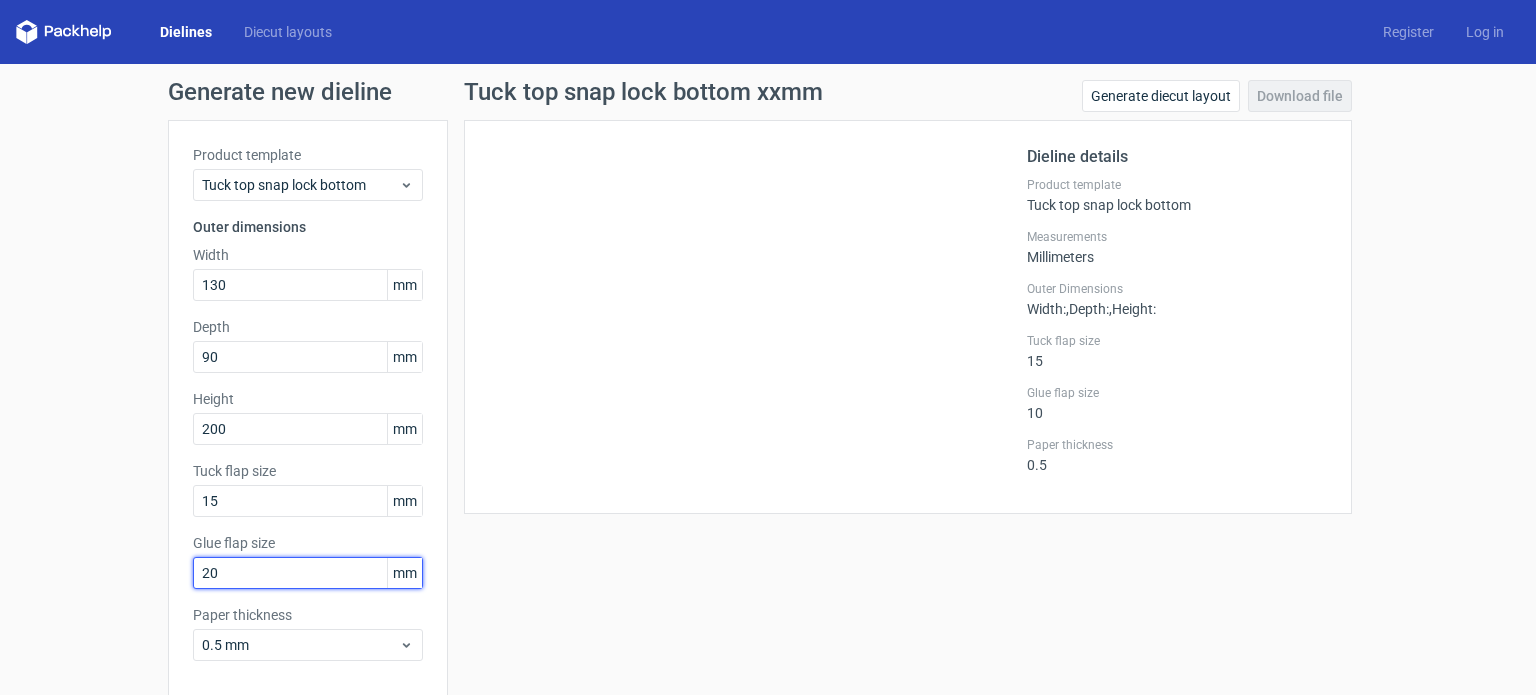 type on "20" 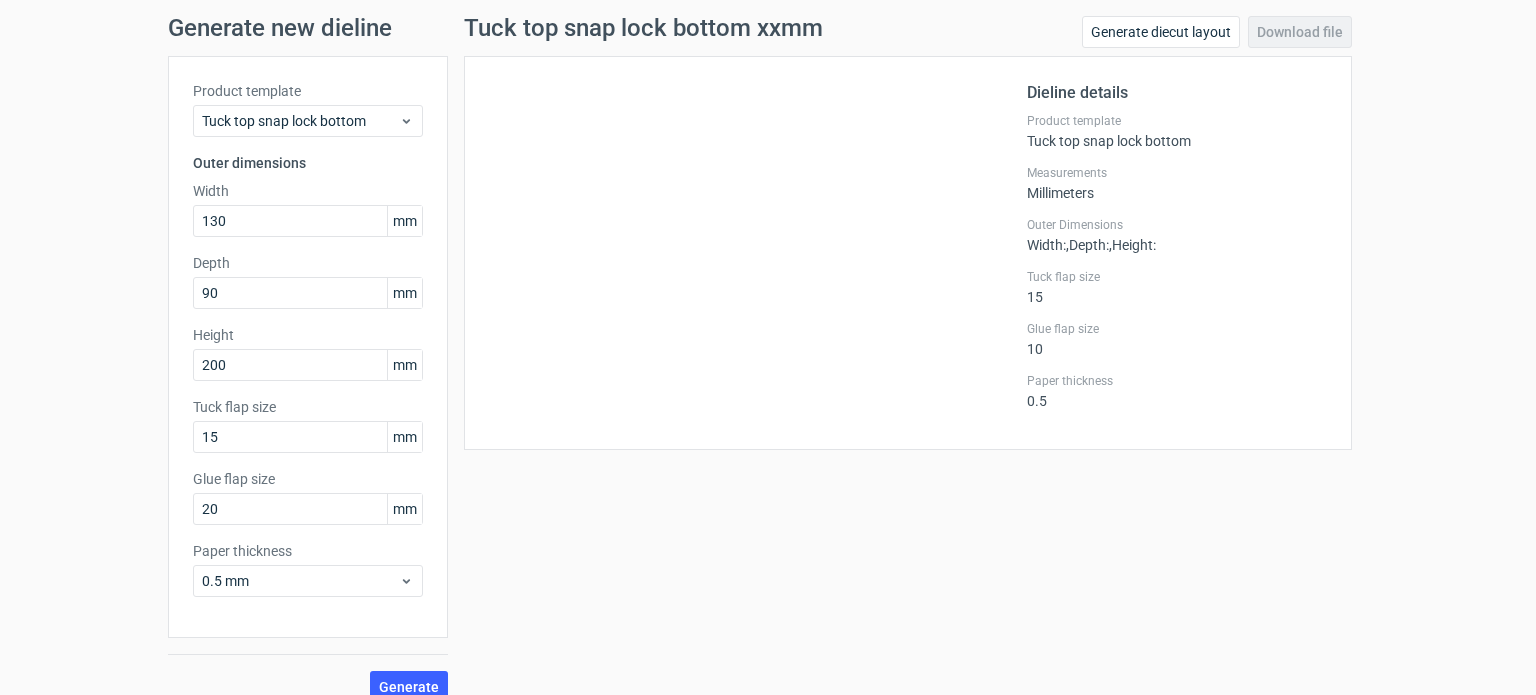 scroll, scrollTop: 68, scrollLeft: 0, axis: vertical 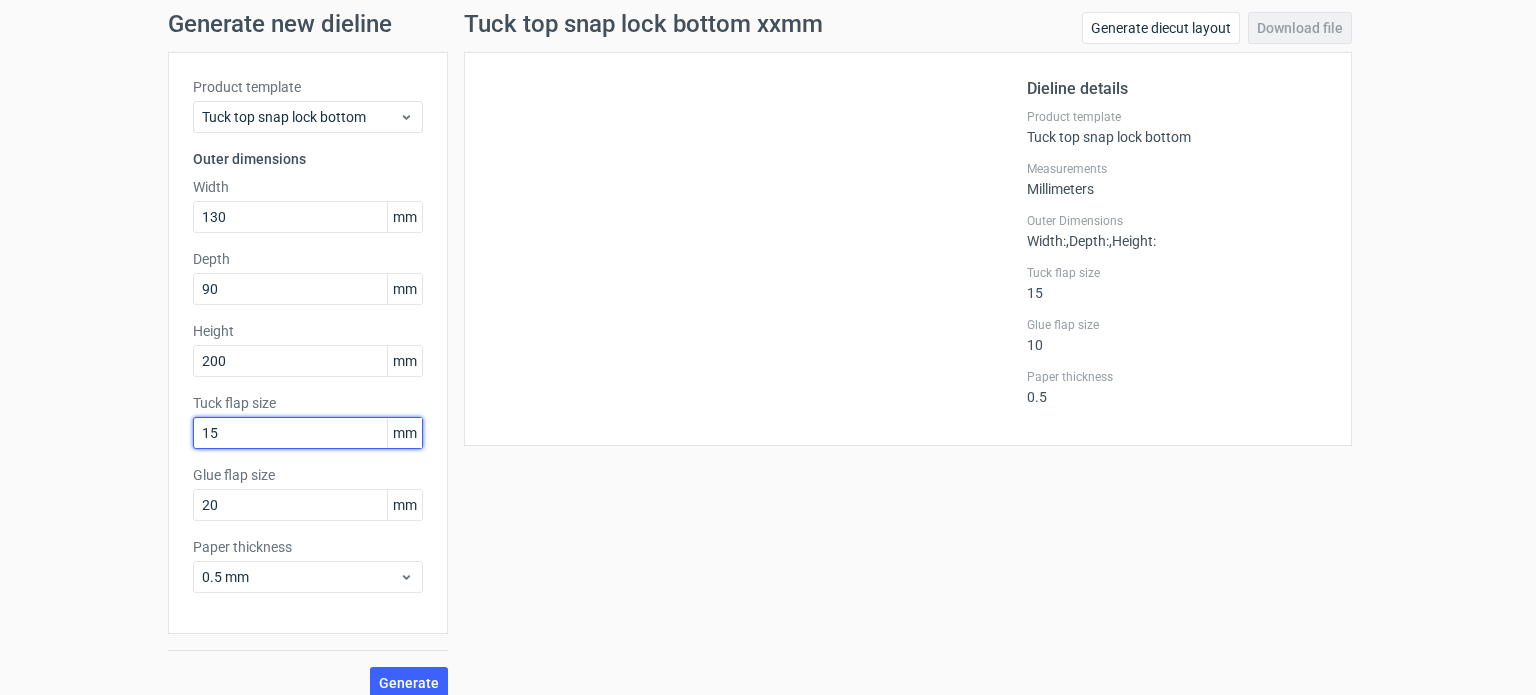 drag, startPoint x: 274, startPoint y: 443, endPoint x: 192, endPoint y: 436, distance: 82.29824 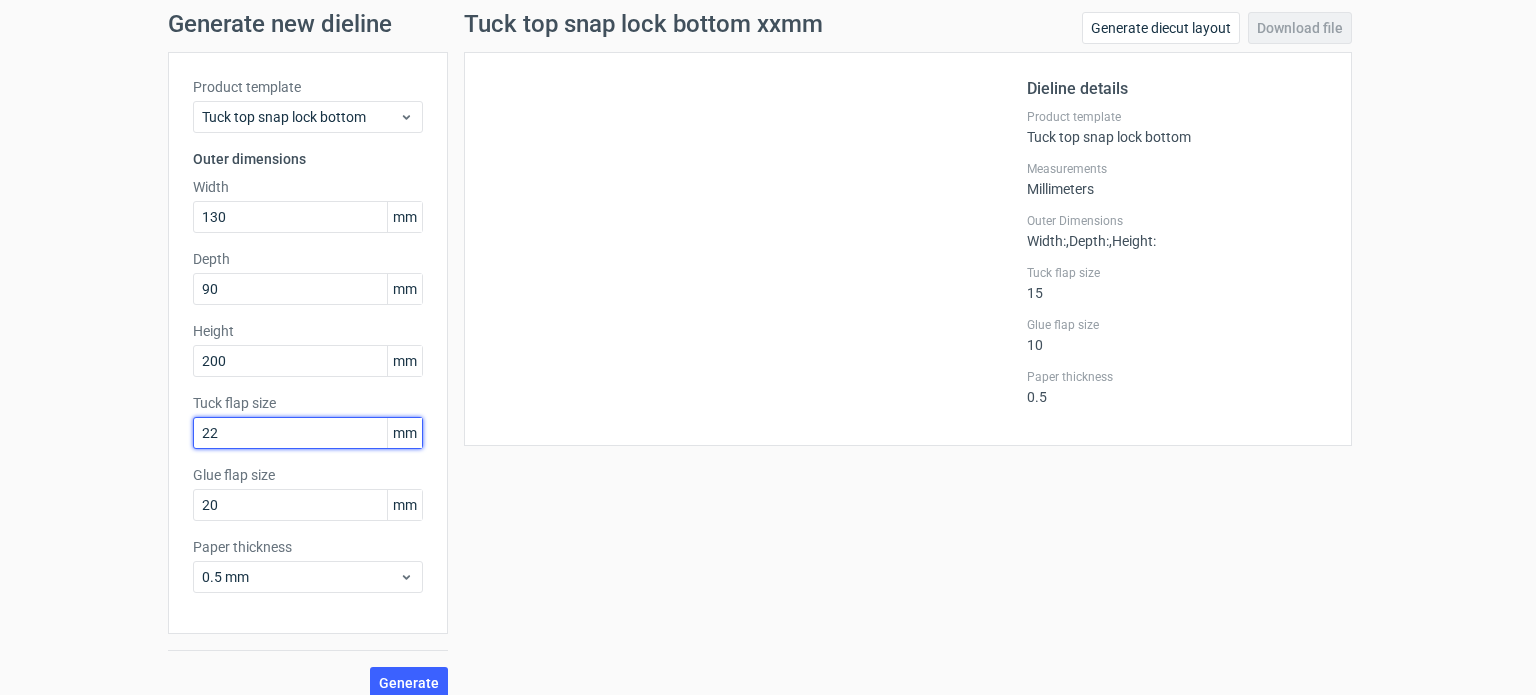 scroll, scrollTop: 87, scrollLeft: 0, axis: vertical 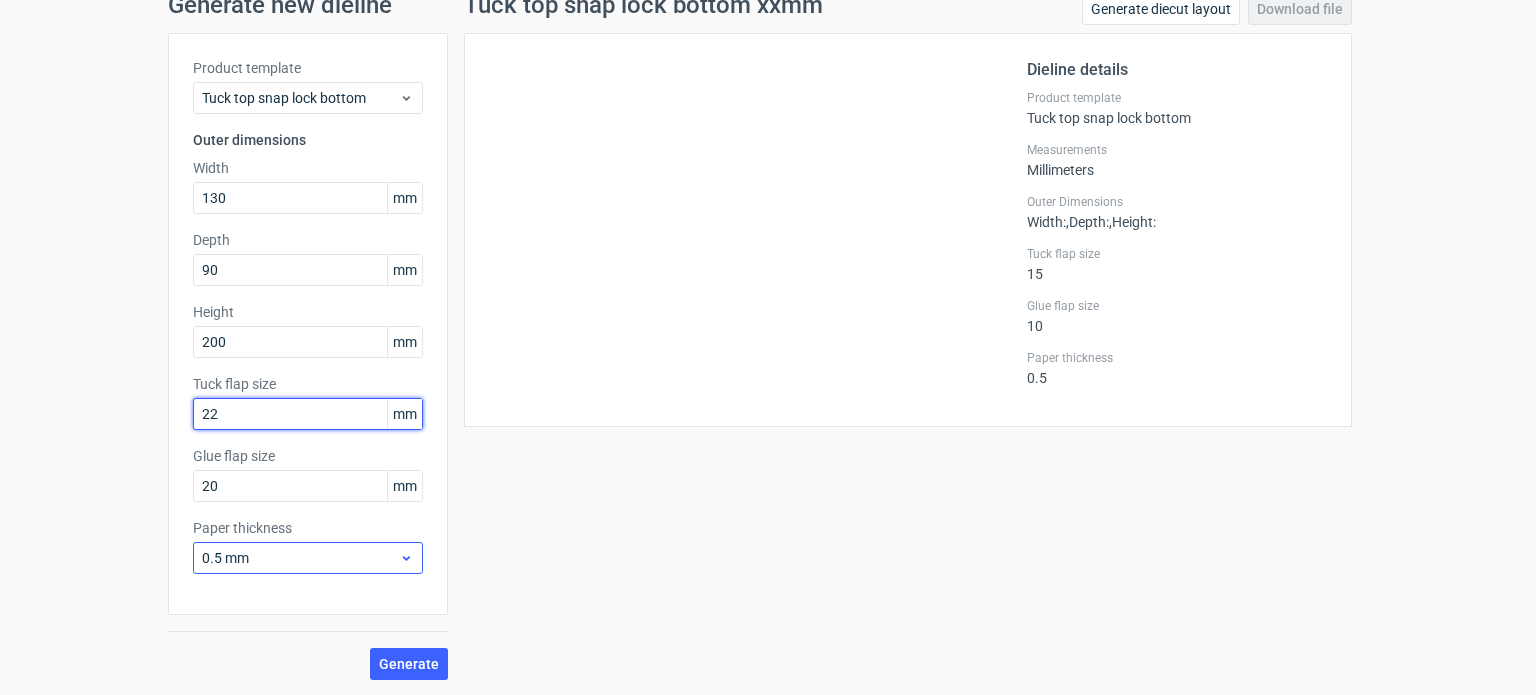 type on "22" 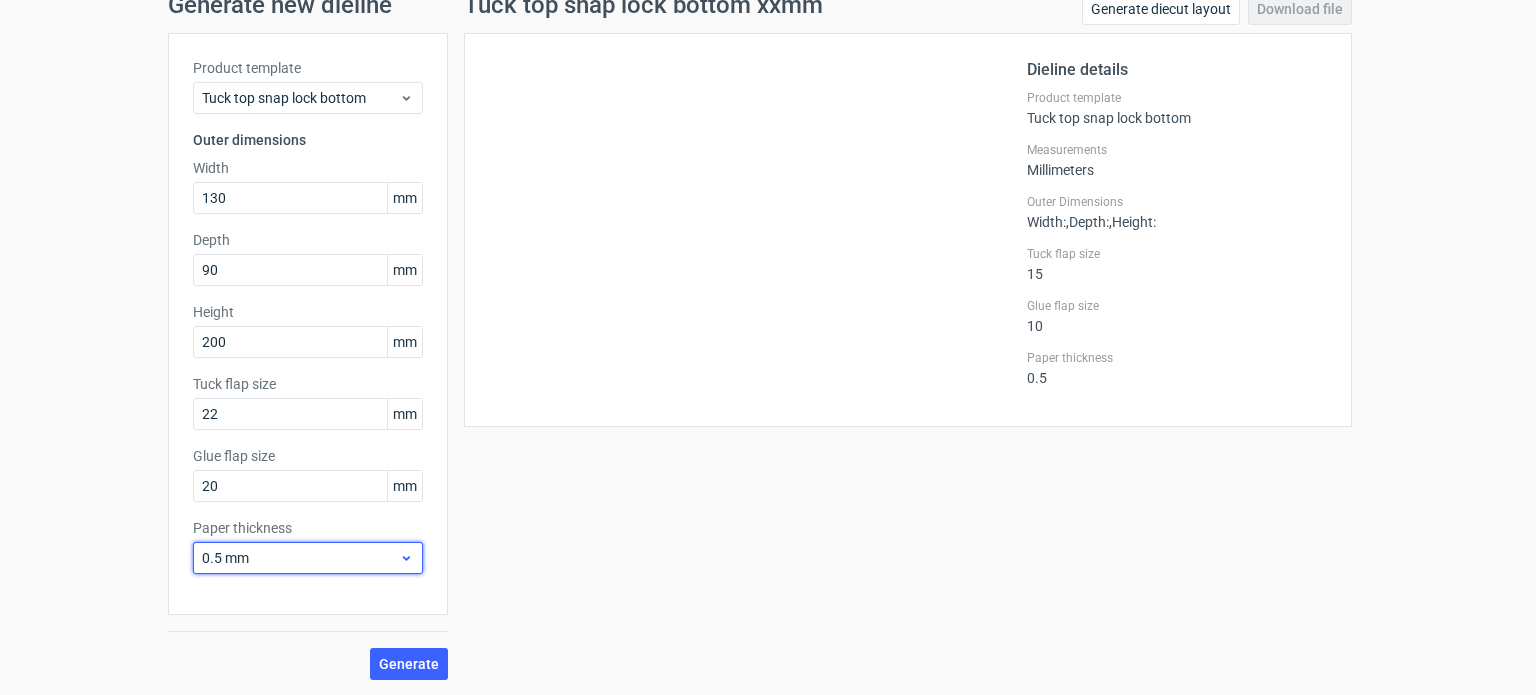 click on "0.5 mm" at bounding box center [300, 558] 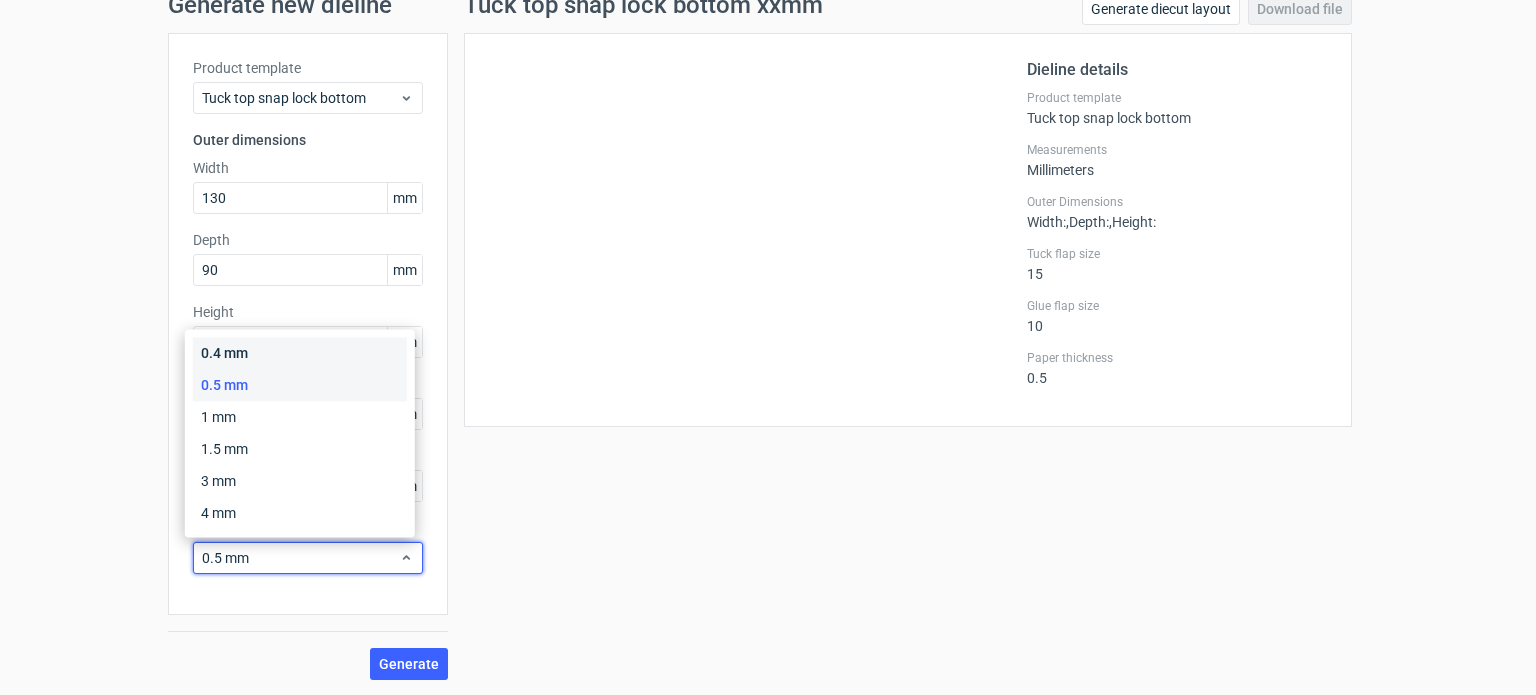 click on "0.4 mm" at bounding box center (300, 353) 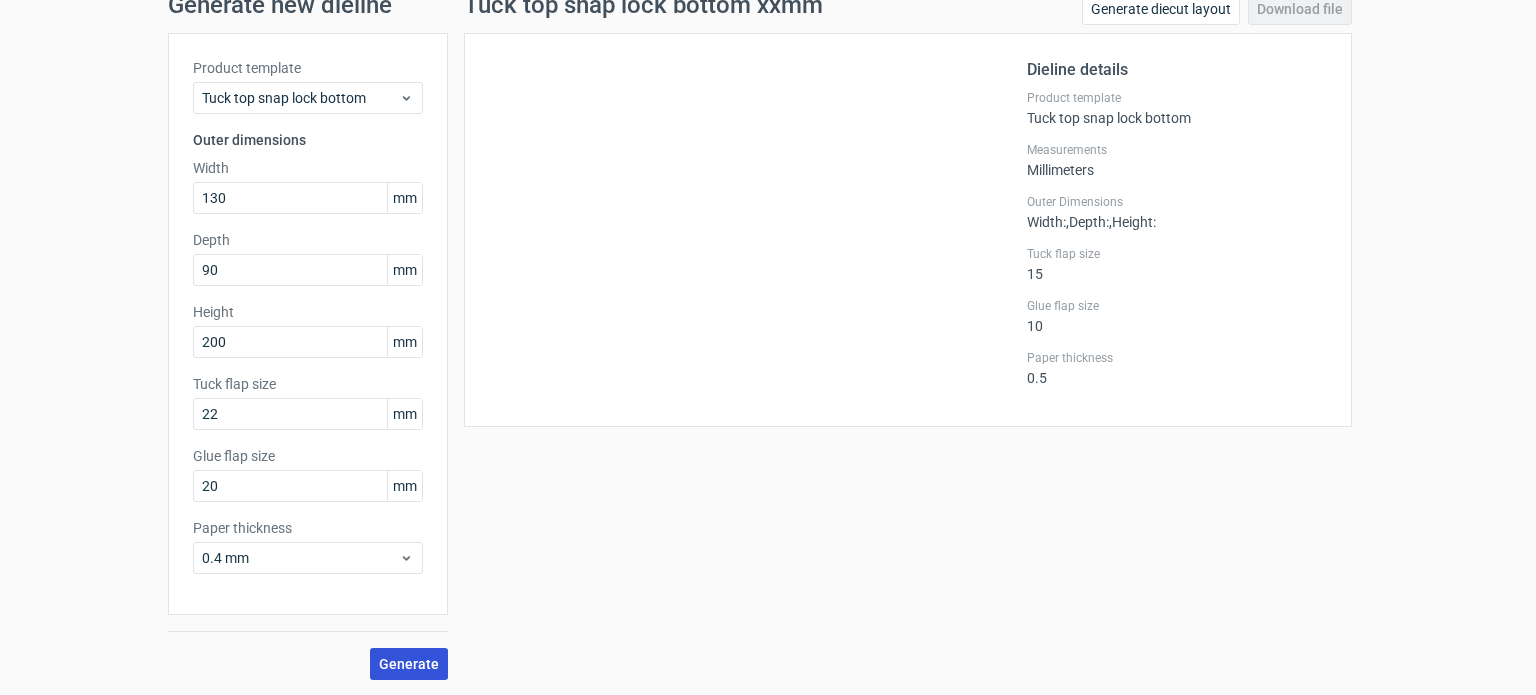 click on "Generate" at bounding box center (409, 664) 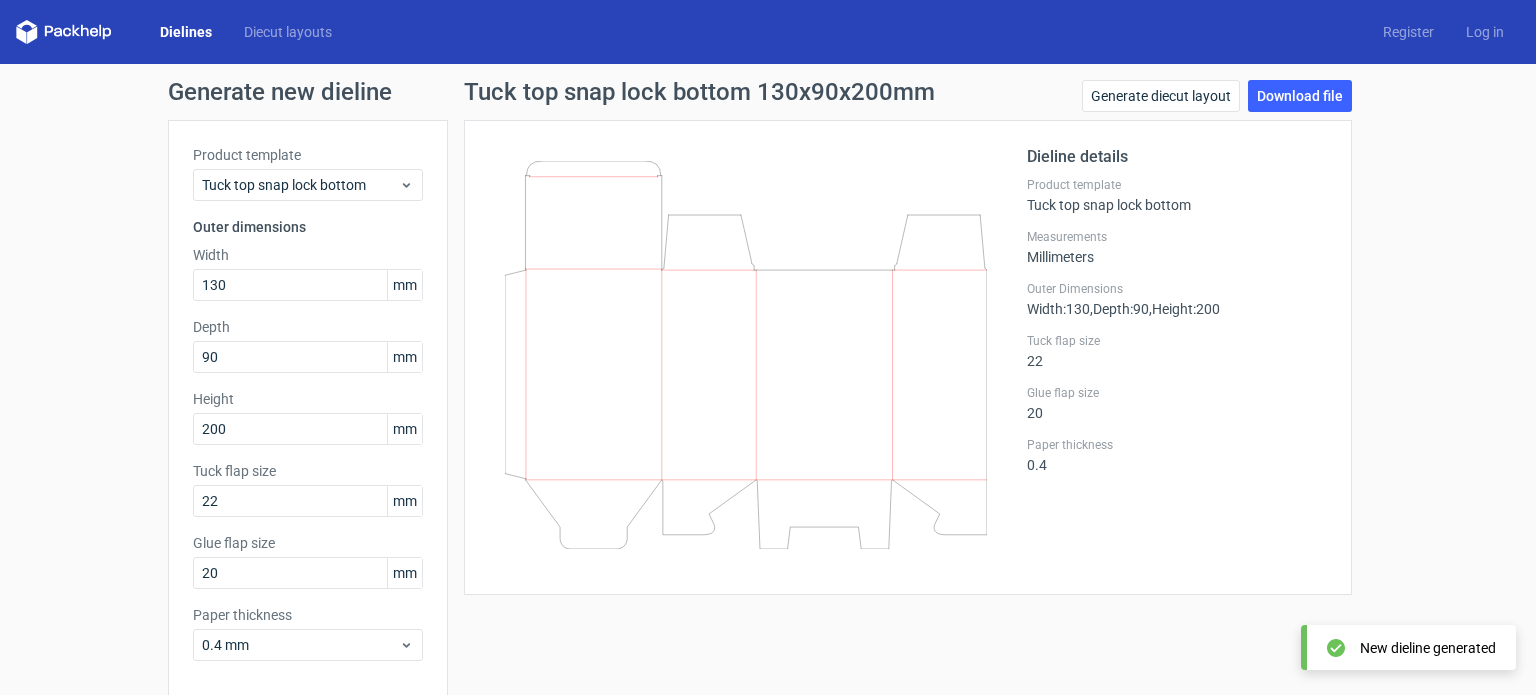 scroll, scrollTop: 0, scrollLeft: 0, axis: both 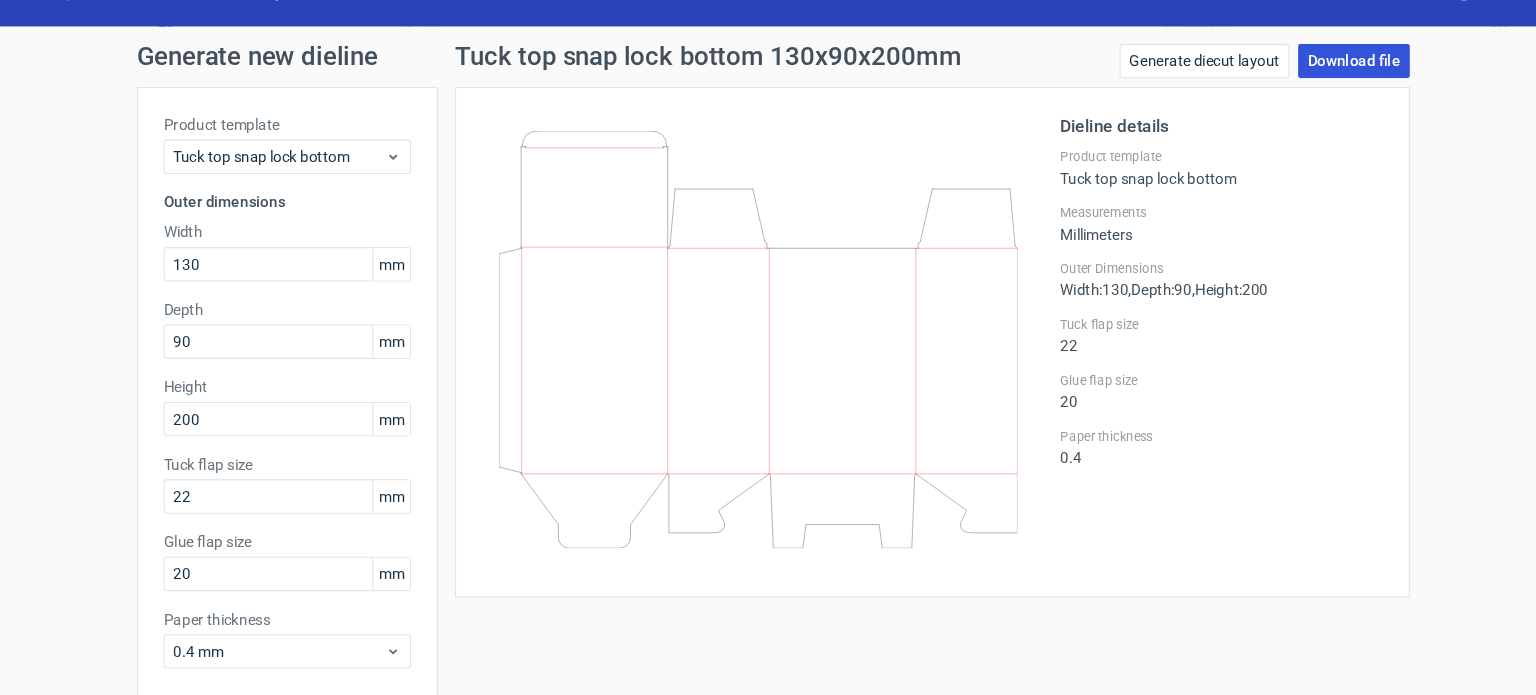 click on "Download file" at bounding box center [1300, 96] 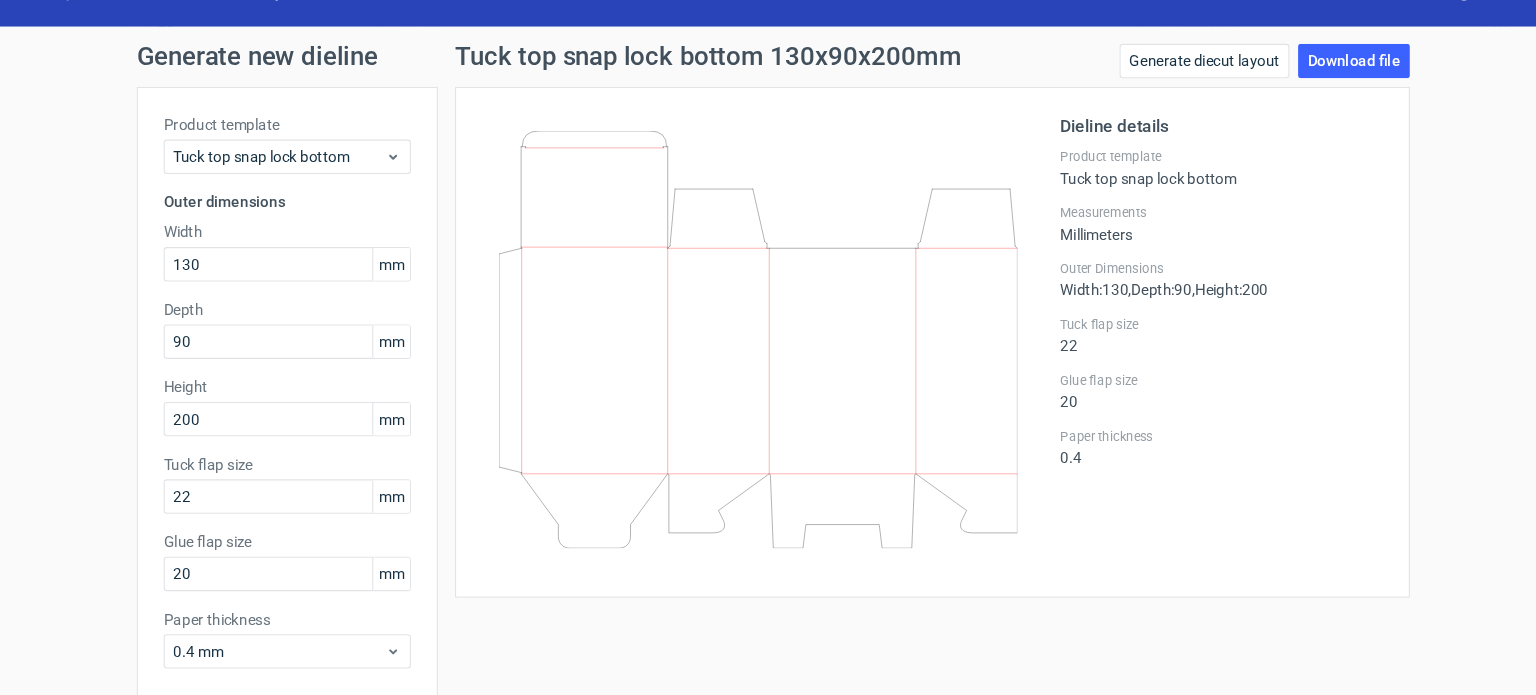 click on "Tuck top snap lock bottom 130x90x200mm Generate diecut layout Download file" at bounding box center (908, 100) 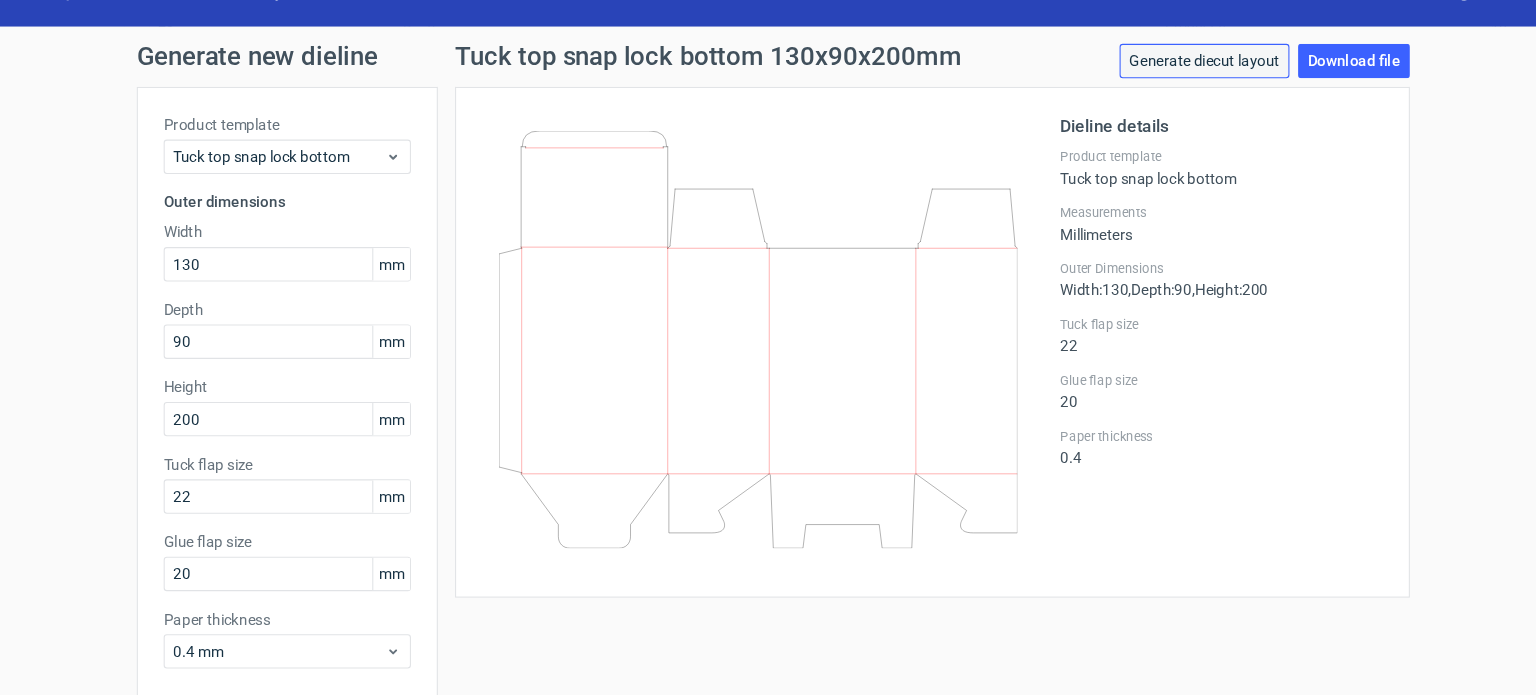 click on "Generate diecut layout" at bounding box center [1161, 96] 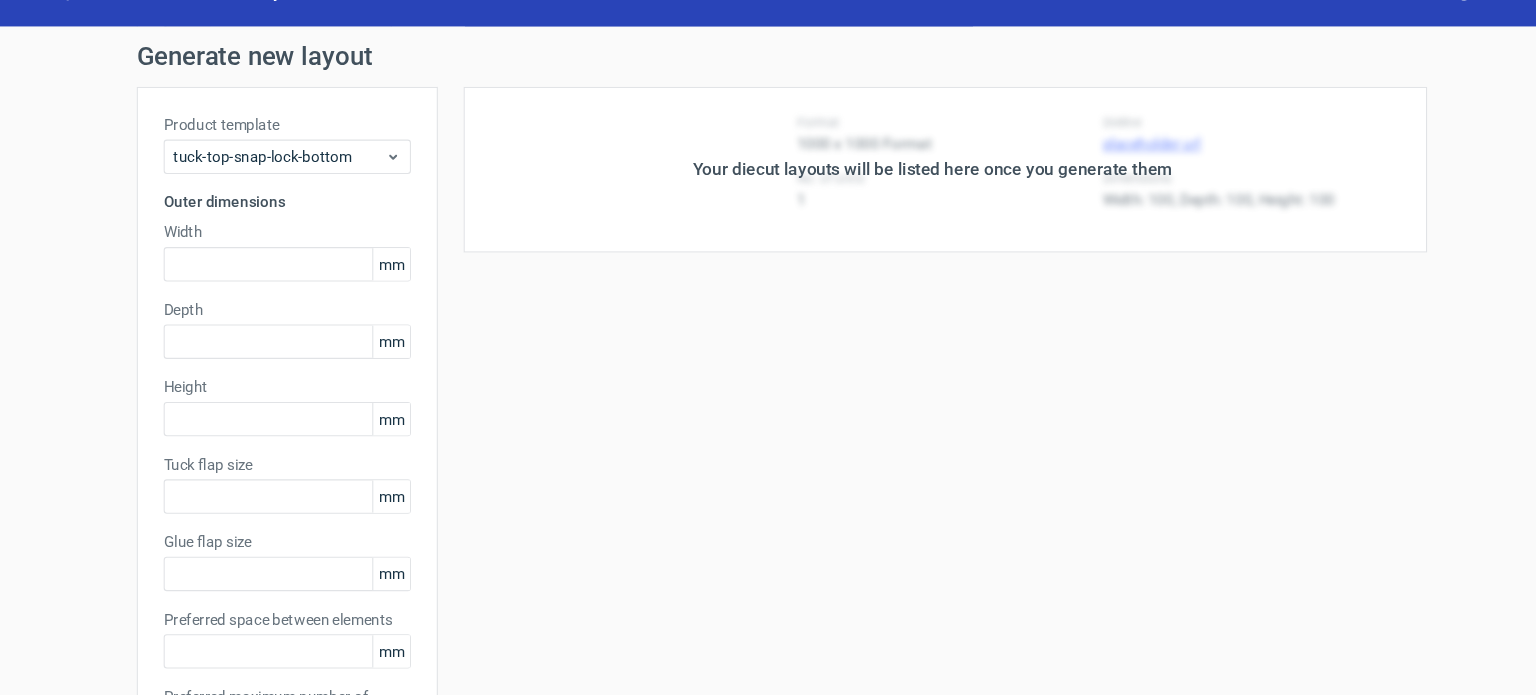 type on "130" 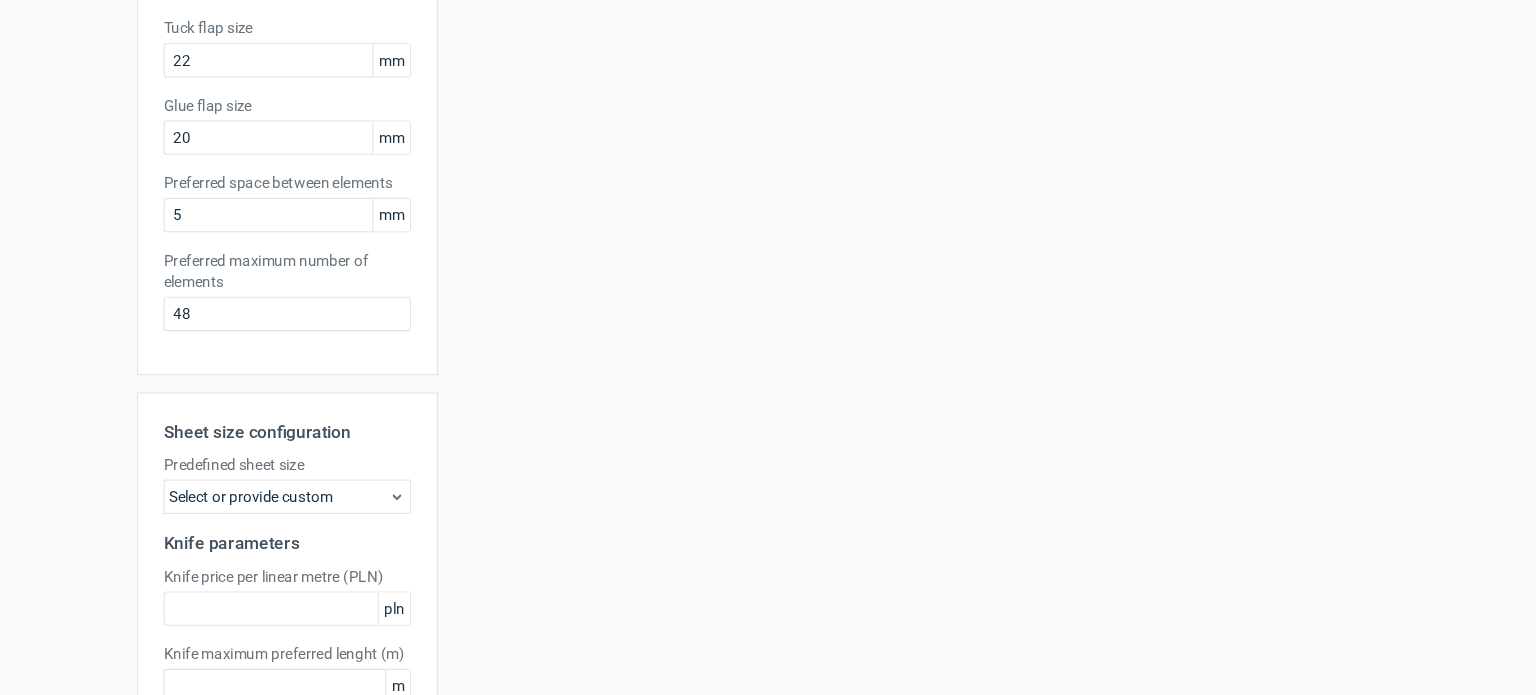 scroll, scrollTop: 0, scrollLeft: 0, axis: both 